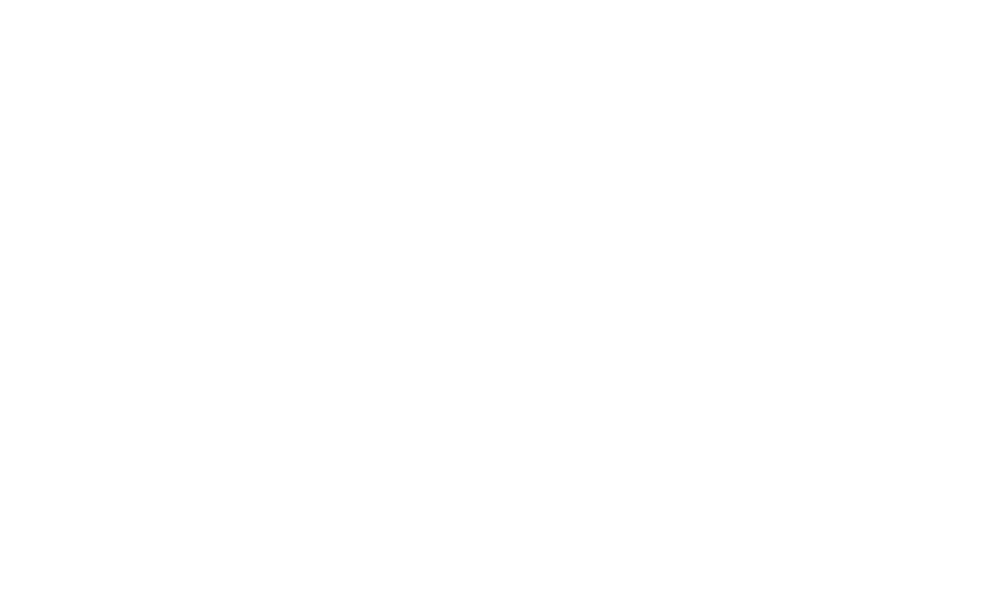 scroll, scrollTop: 0, scrollLeft: 0, axis: both 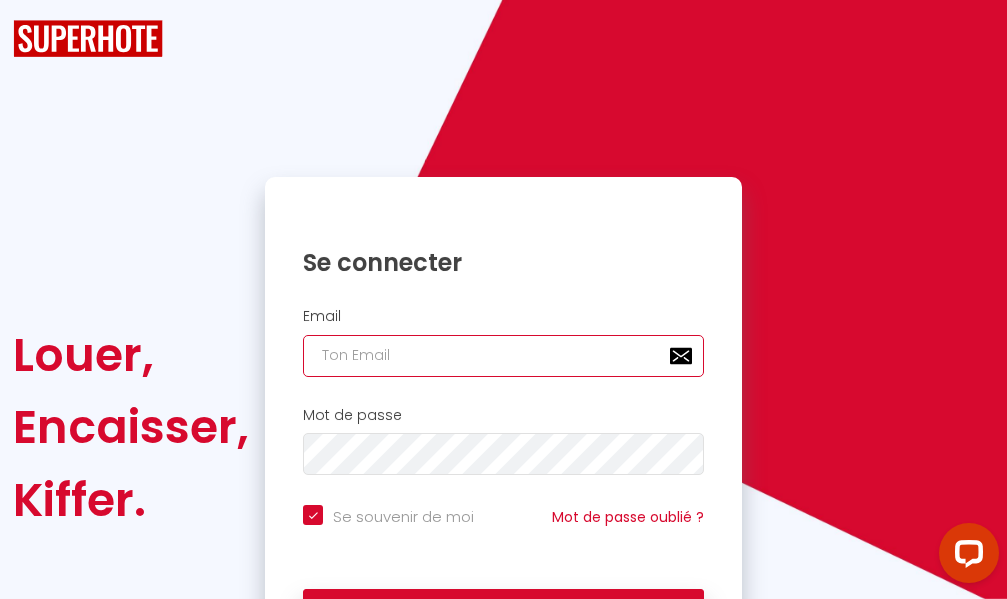 click at bounding box center [503, 356] 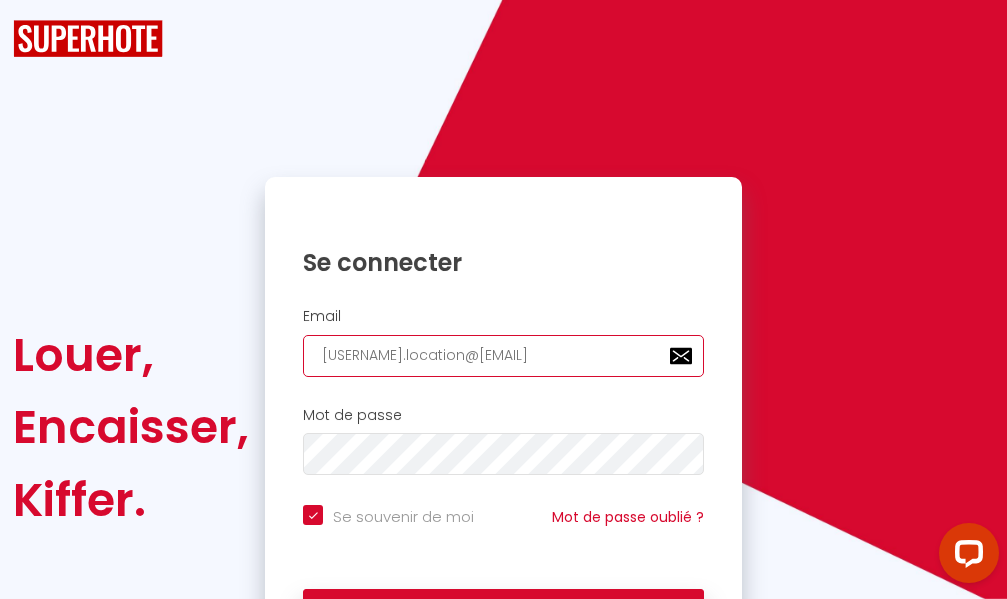 type on "[USERNAME].location@[EMAIL]" 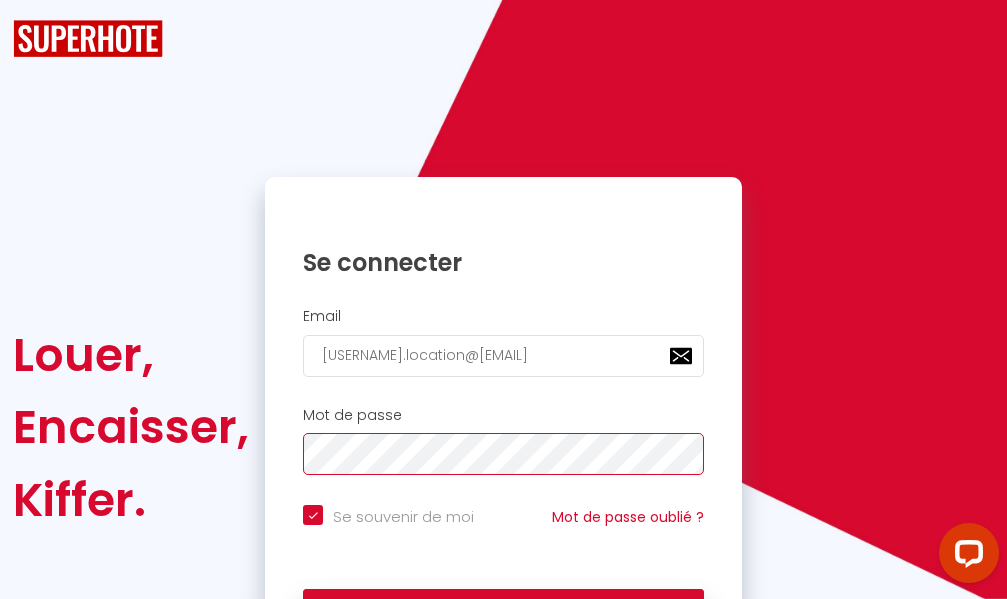 click on "Se connecter" at bounding box center [503, 614] 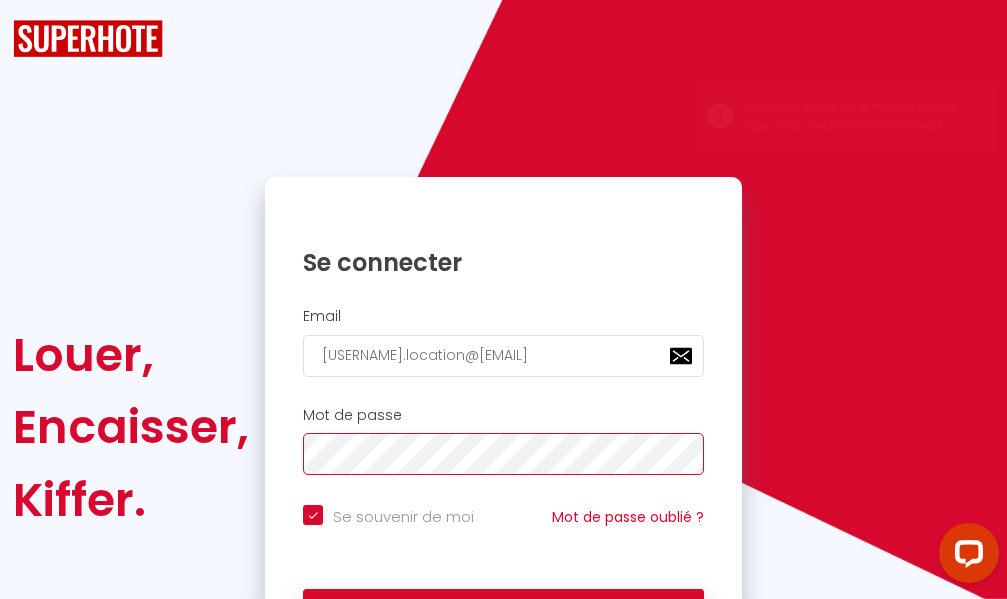click on "Se connecter" at bounding box center [503, 614] 